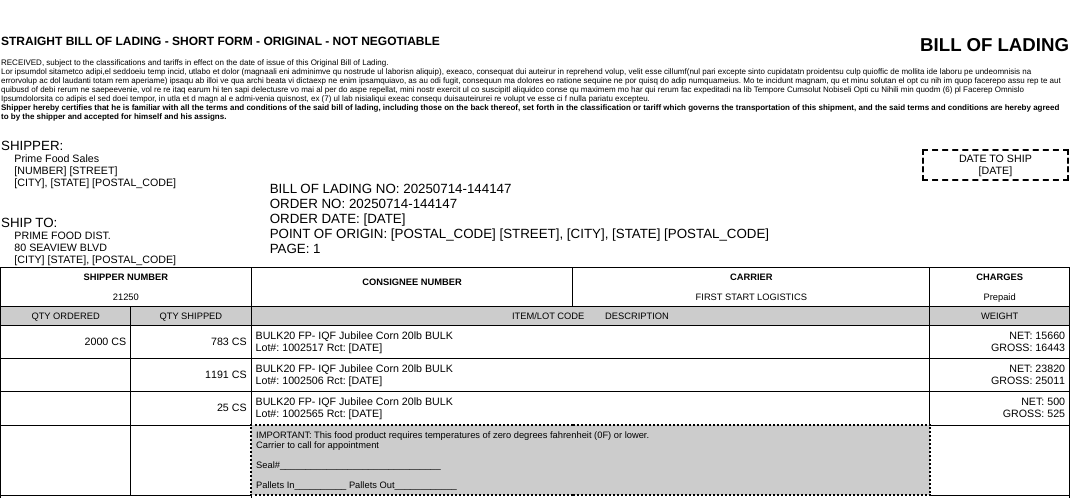 scroll, scrollTop: 0, scrollLeft: 0, axis: both 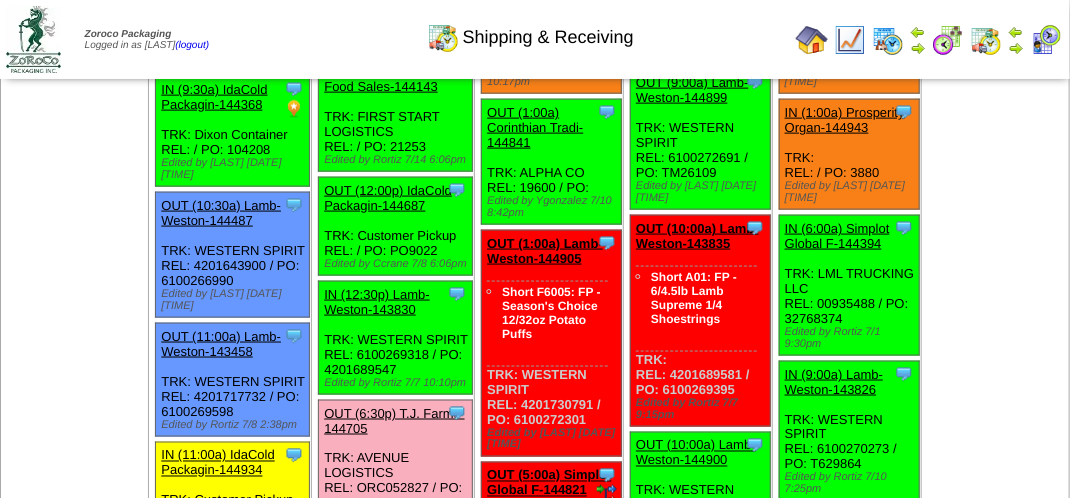 click at bounding box center [1046, 40] 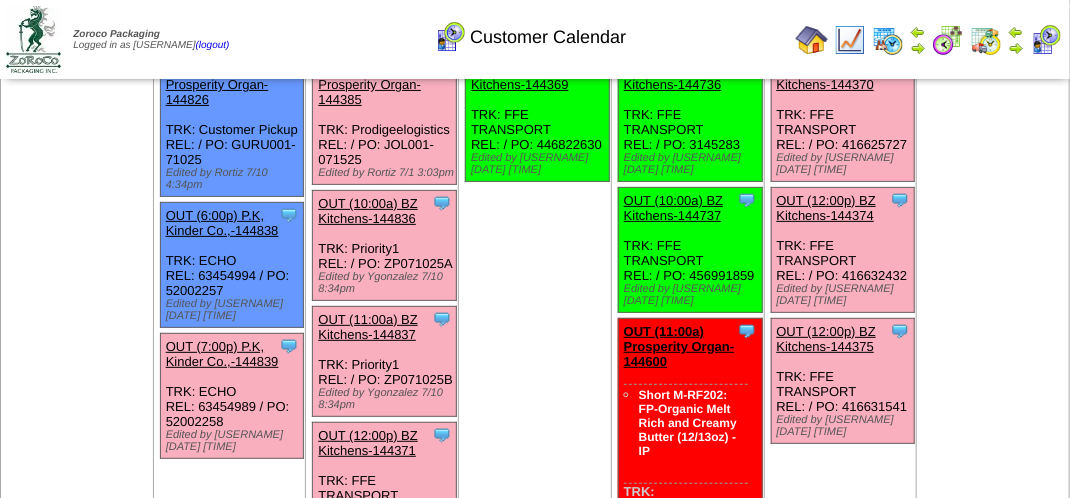 scroll, scrollTop: 300, scrollLeft: 0, axis: vertical 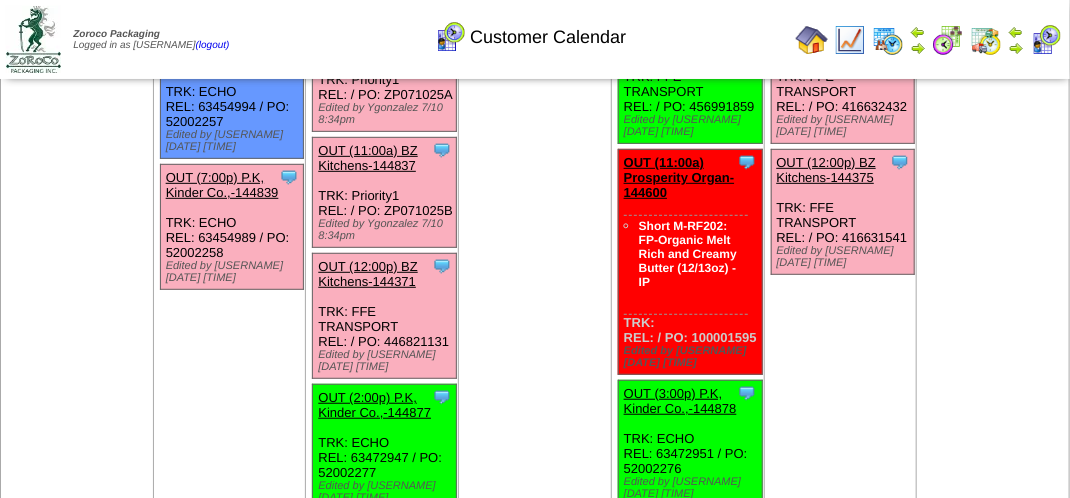 click on "OUT
(7:00p)
P.K, Kinder Co.,-144839" at bounding box center (222, 185) 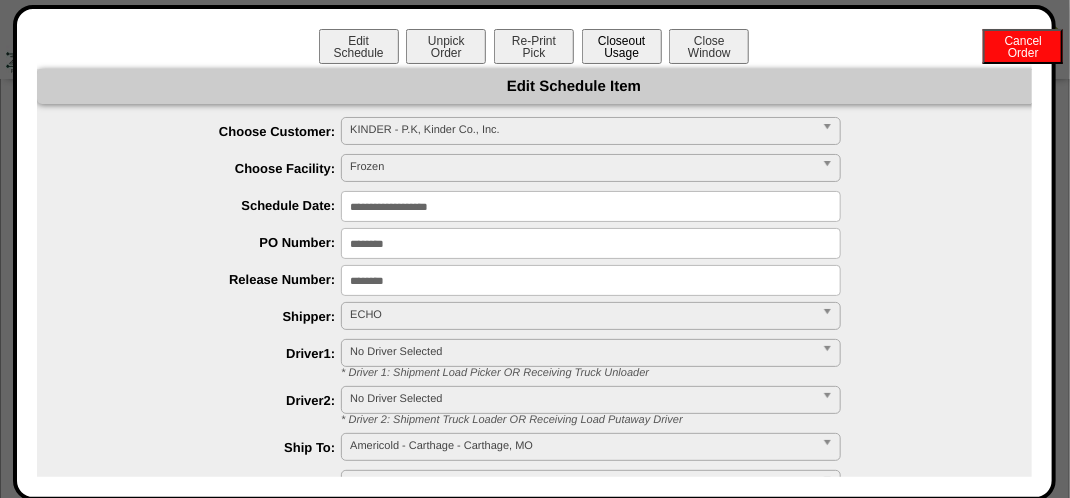 click on "Closeout Usage" at bounding box center (622, 46) 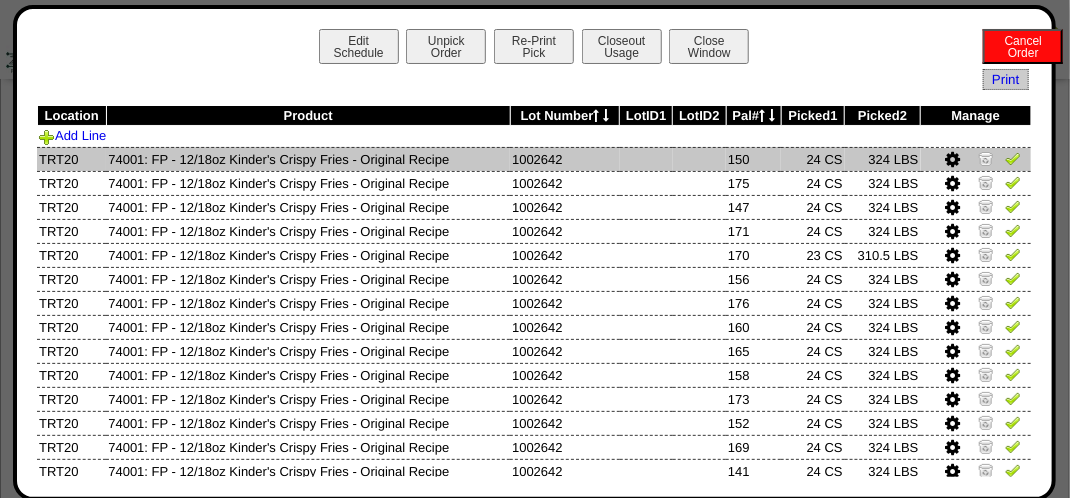 click at bounding box center [1013, 158] 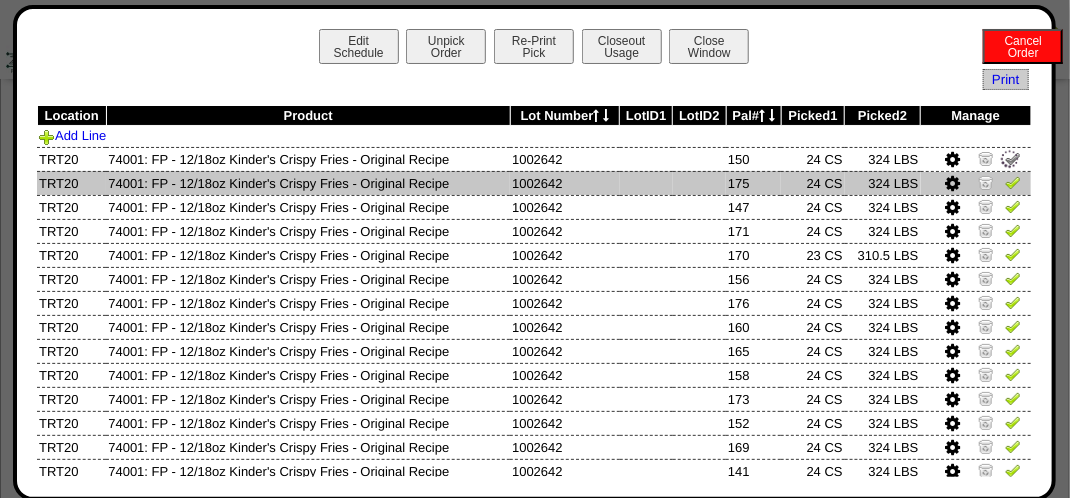 click at bounding box center (1013, 182) 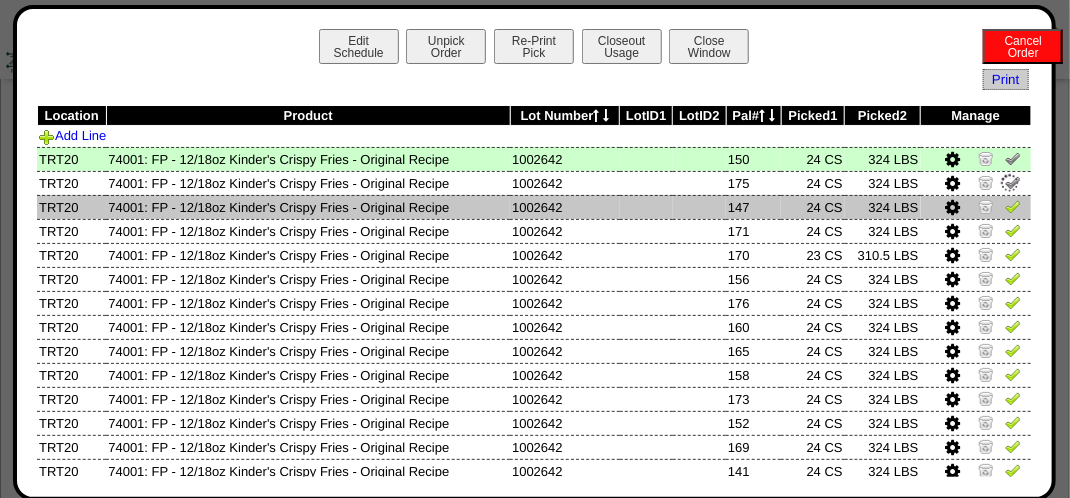 click at bounding box center (1013, 206) 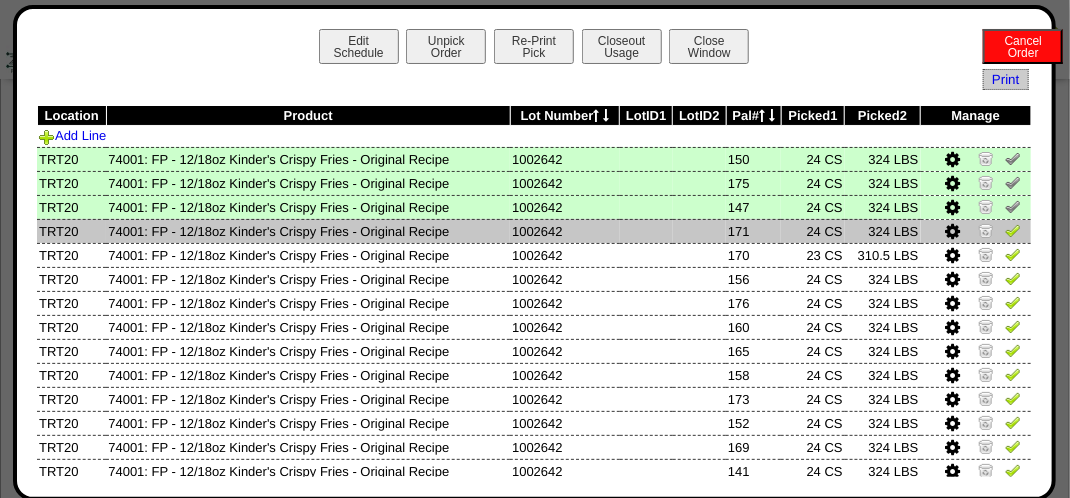 click at bounding box center (1013, 230) 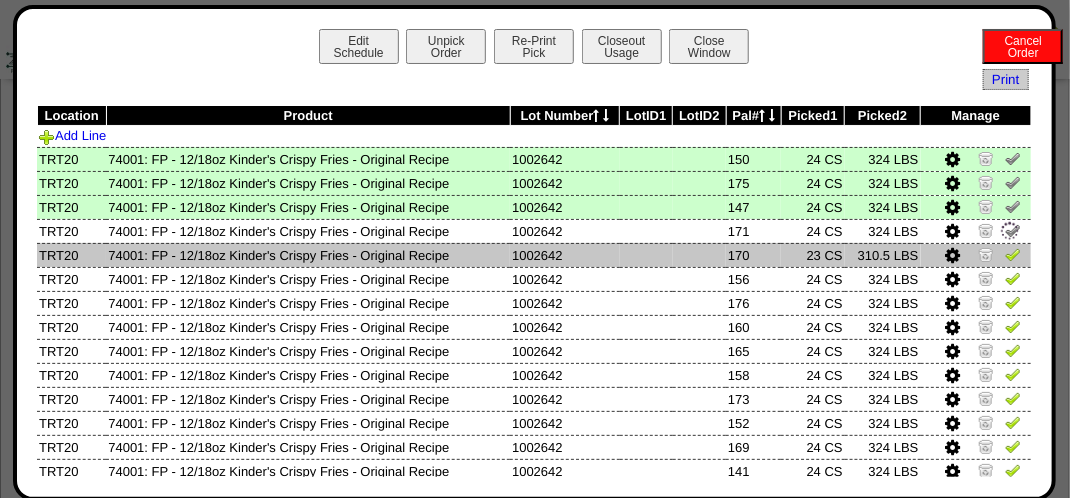 click at bounding box center (1013, 257) 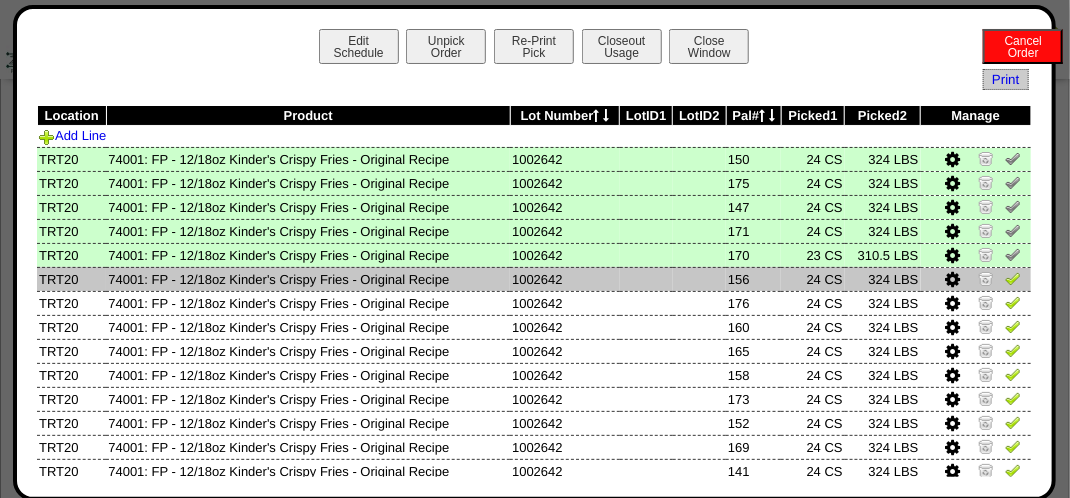 click at bounding box center (1013, 278) 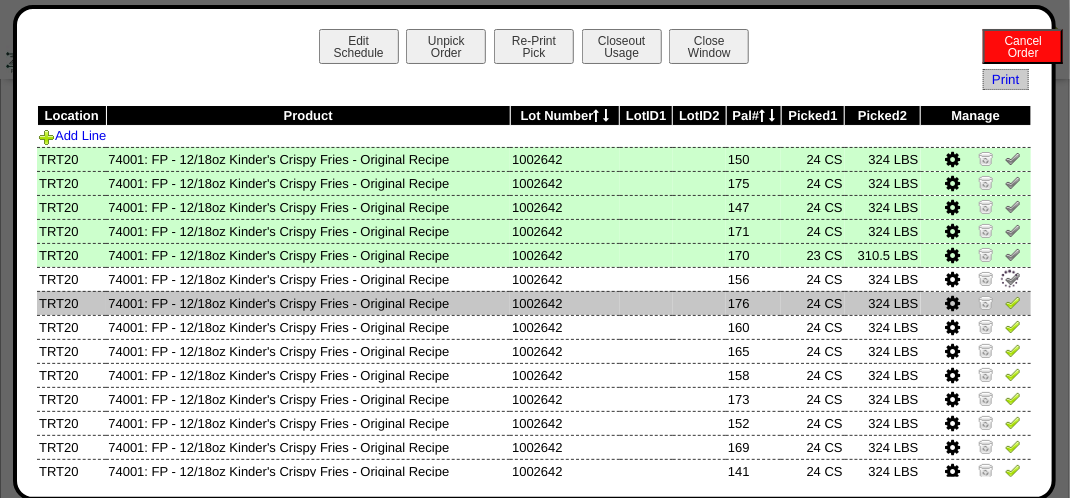 click at bounding box center [1013, 302] 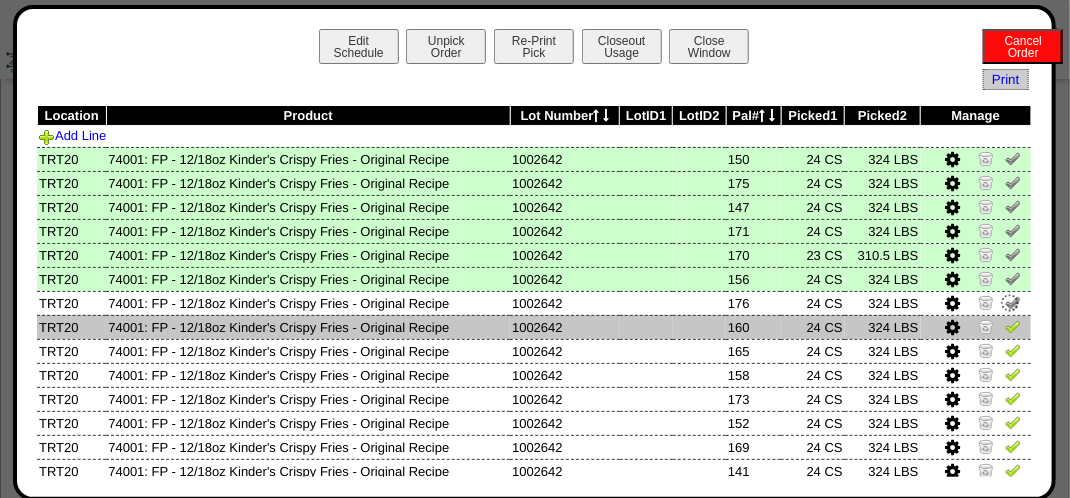 click at bounding box center [1013, 326] 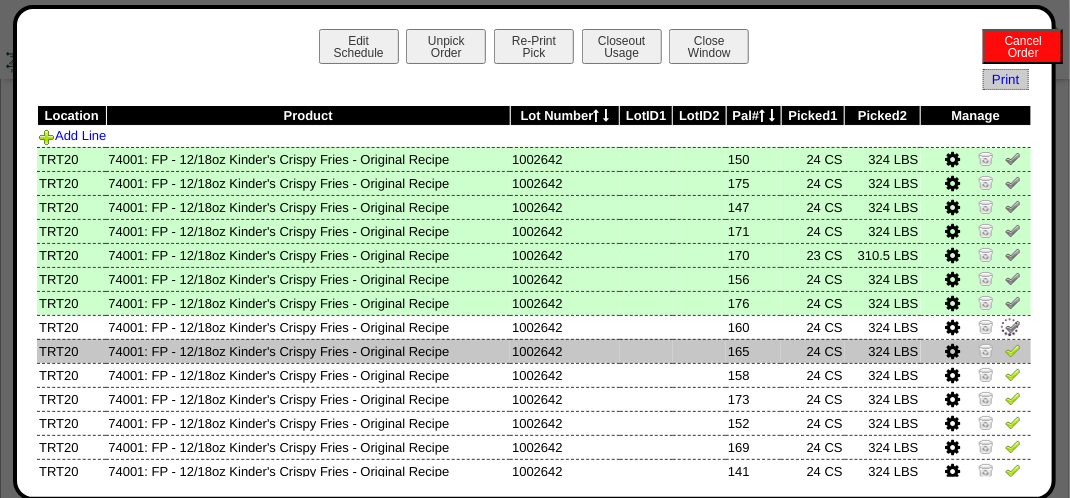 click at bounding box center (1013, 350) 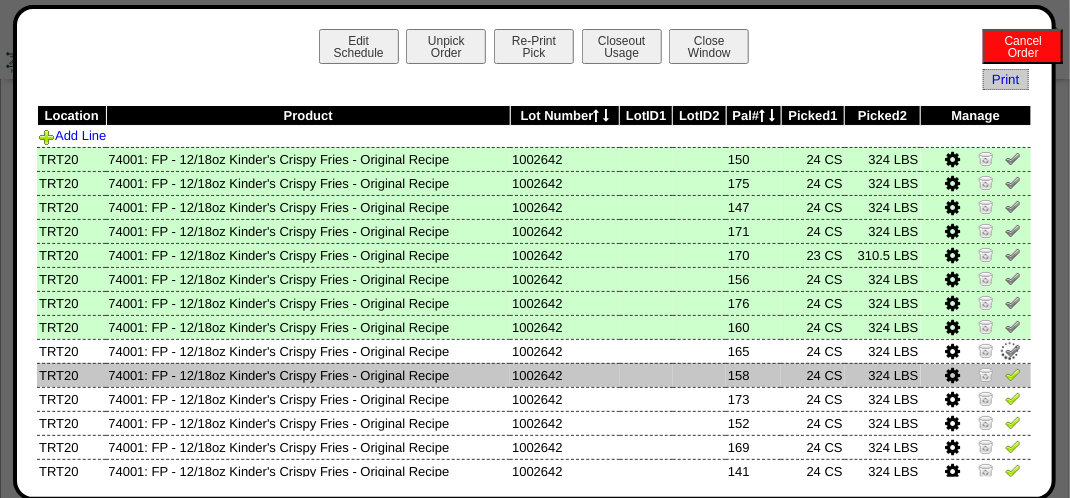 click at bounding box center (1013, 374) 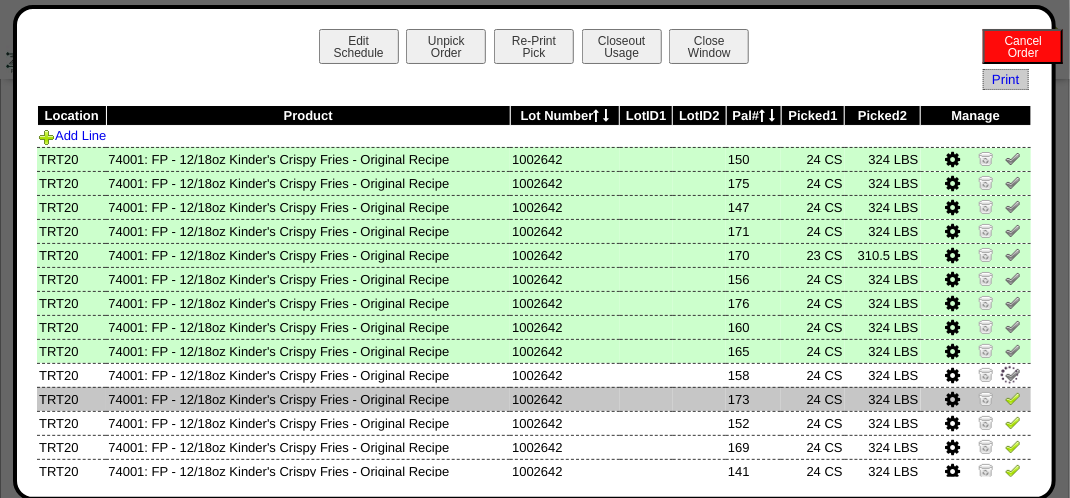 click at bounding box center (1013, 398) 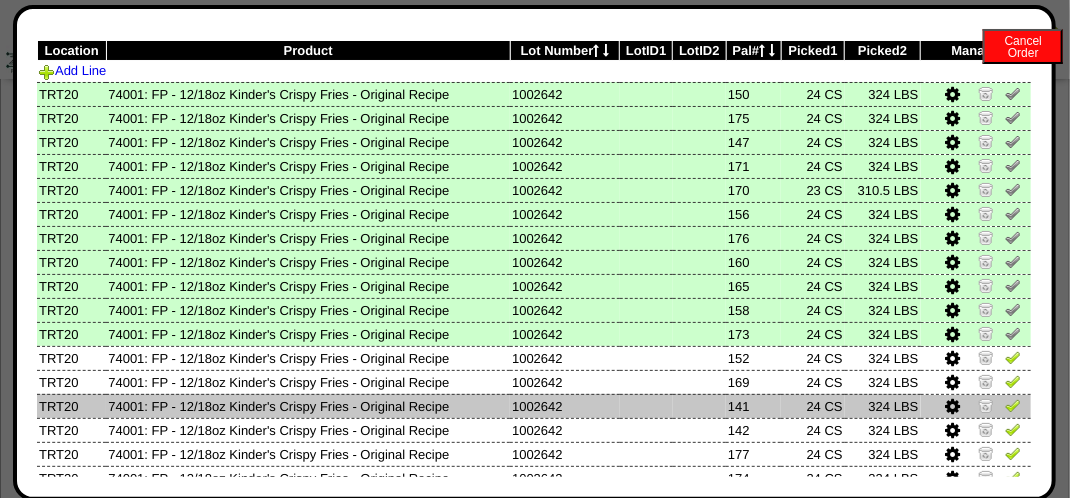 scroll, scrollTop: 100, scrollLeft: 0, axis: vertical 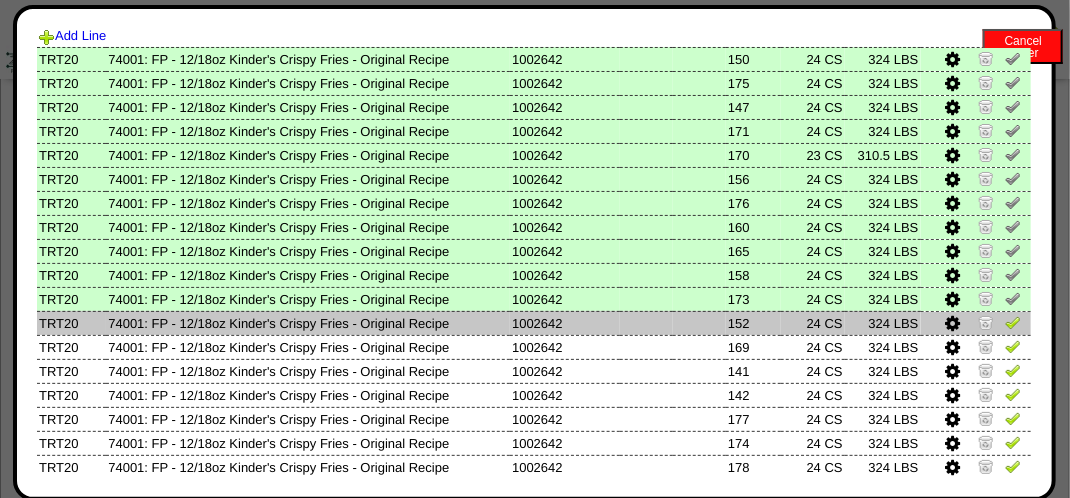 click at bounding box center [1013, 322] 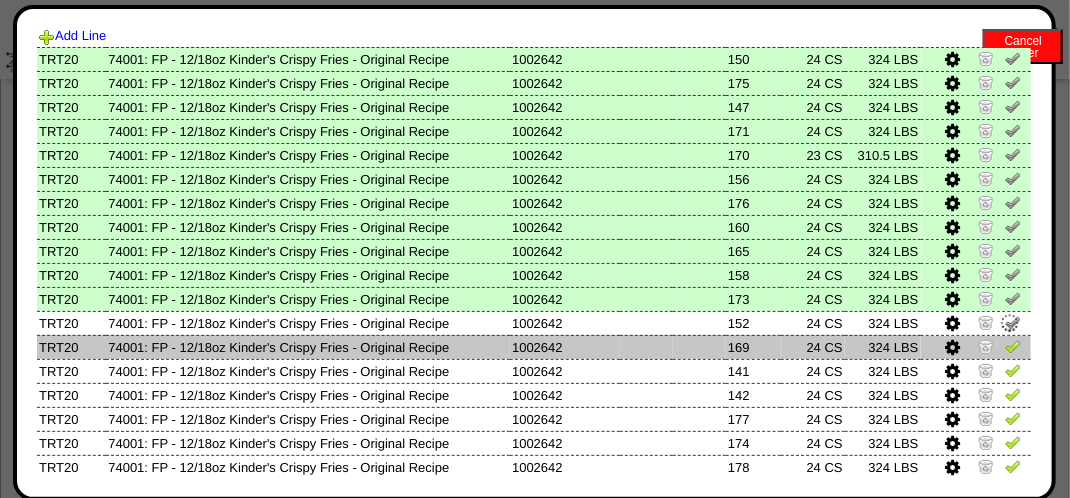 click at bounding box center [1013, 346] 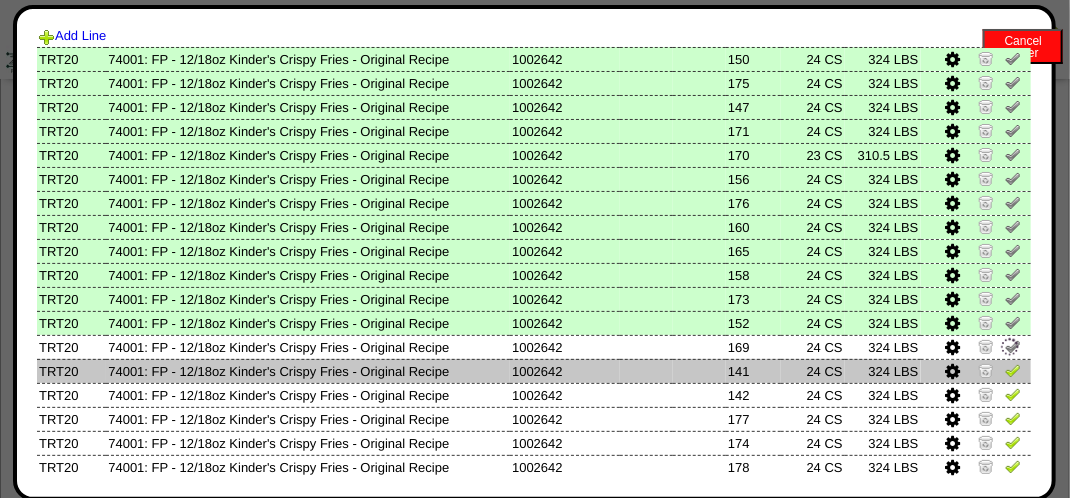 click at bounding box center (1013, 373) 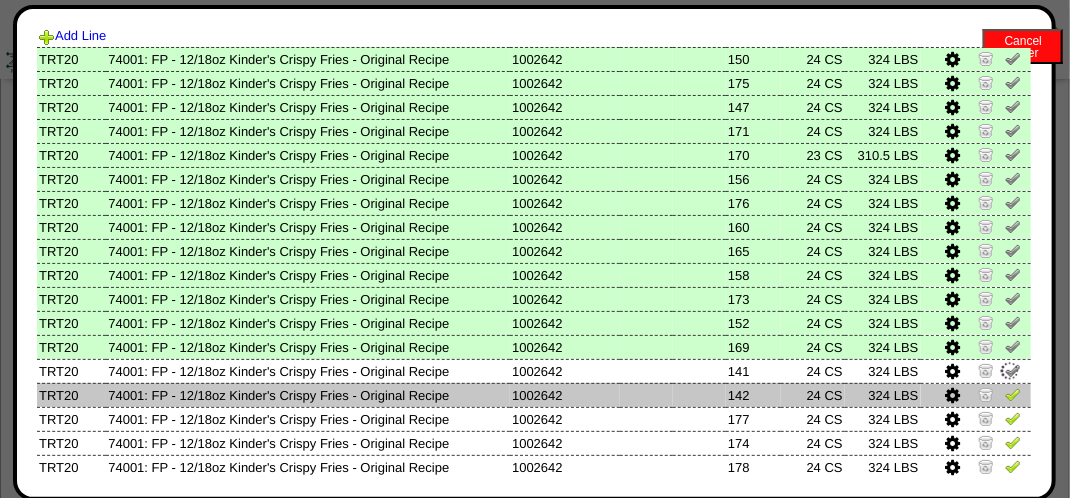 click at bounding box center [1013, 394] 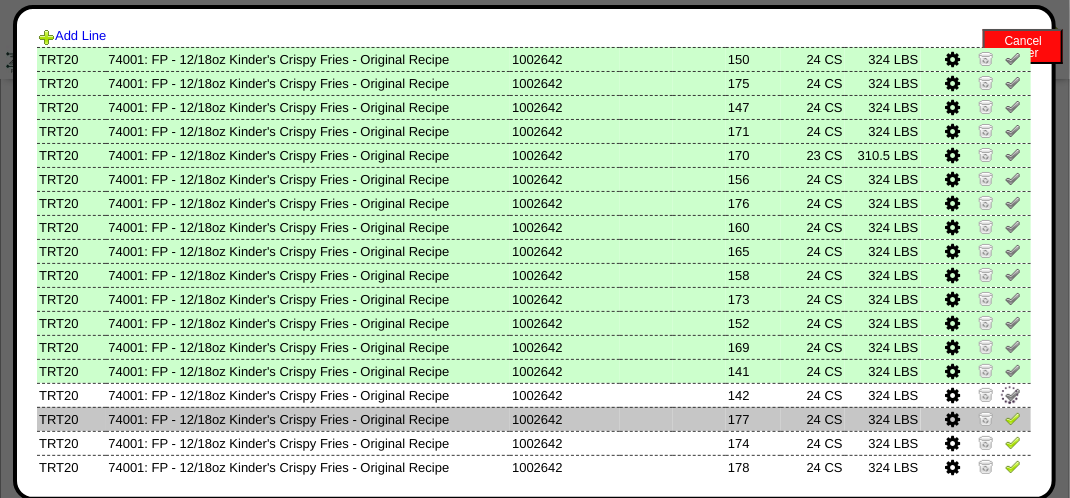 click at bounding box center [1013, 418] 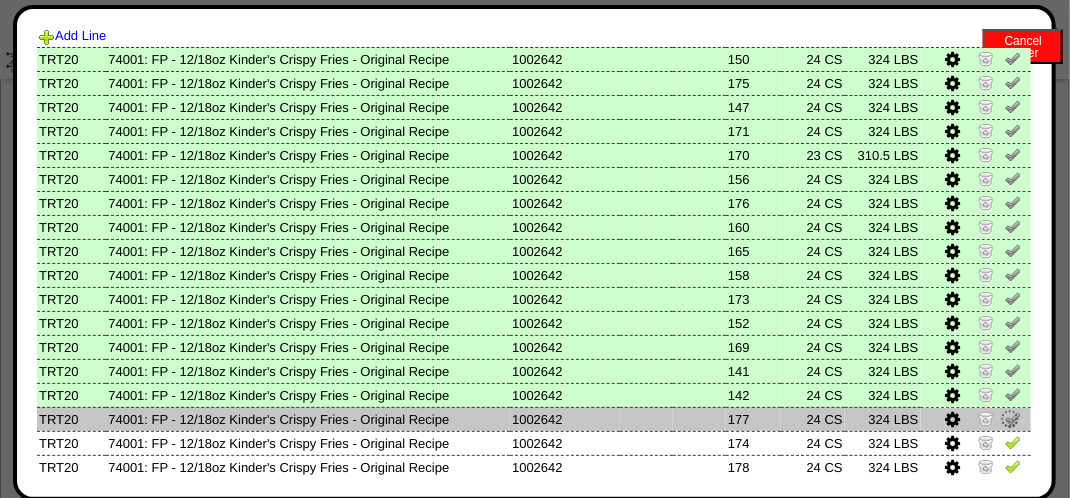 scroll, scrollTop: 300, scrollLeft: 0, axis: vertical 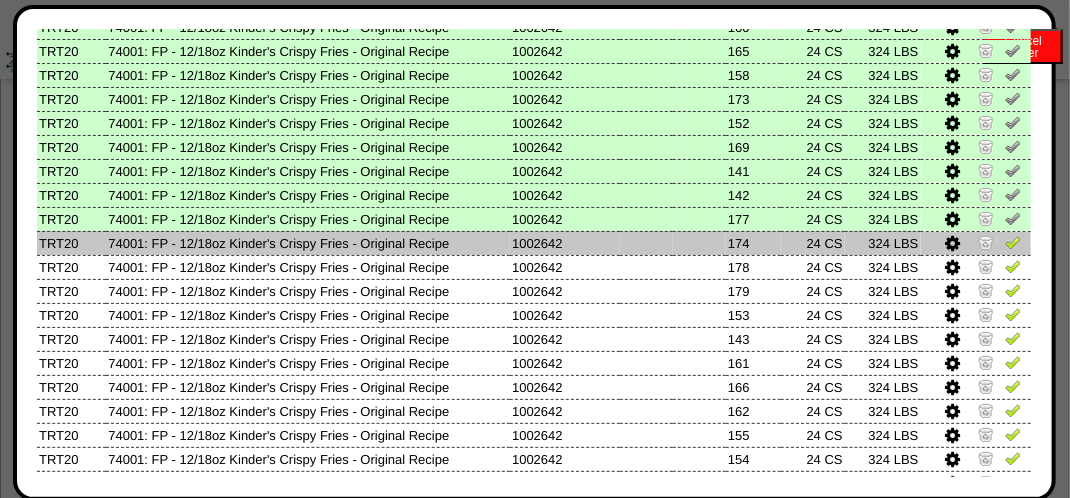 click at bounding box center [1013, 242] 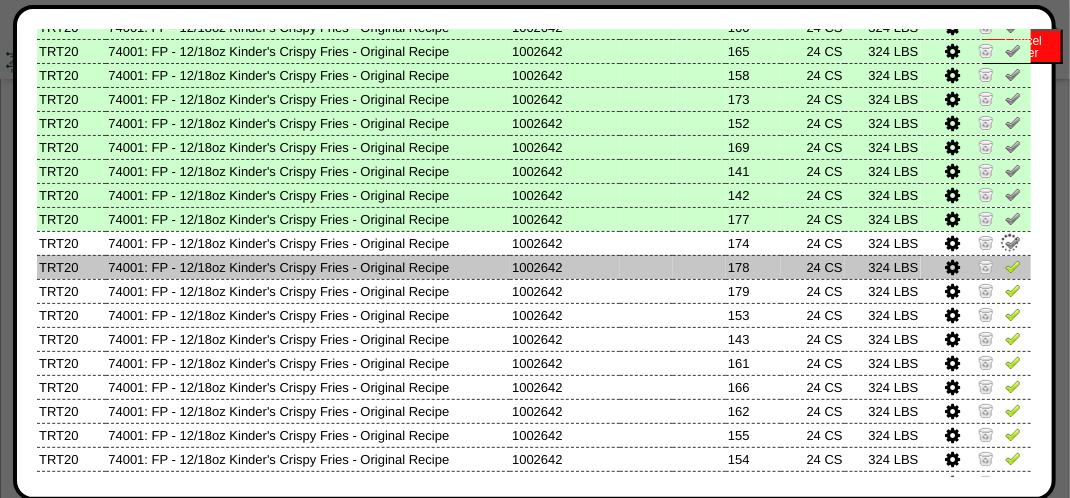 click at bounding box center (1013, 266) 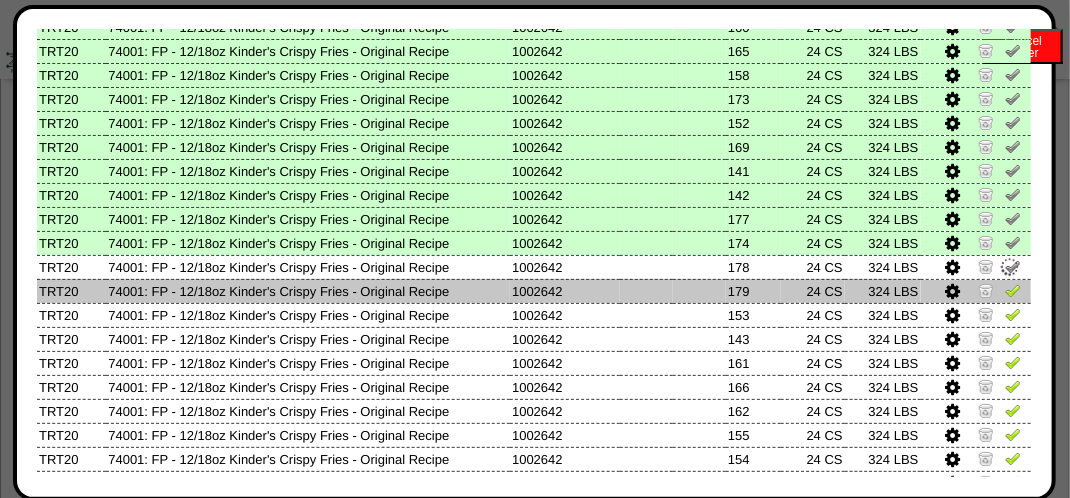 click at bounding box center (1013, 290) 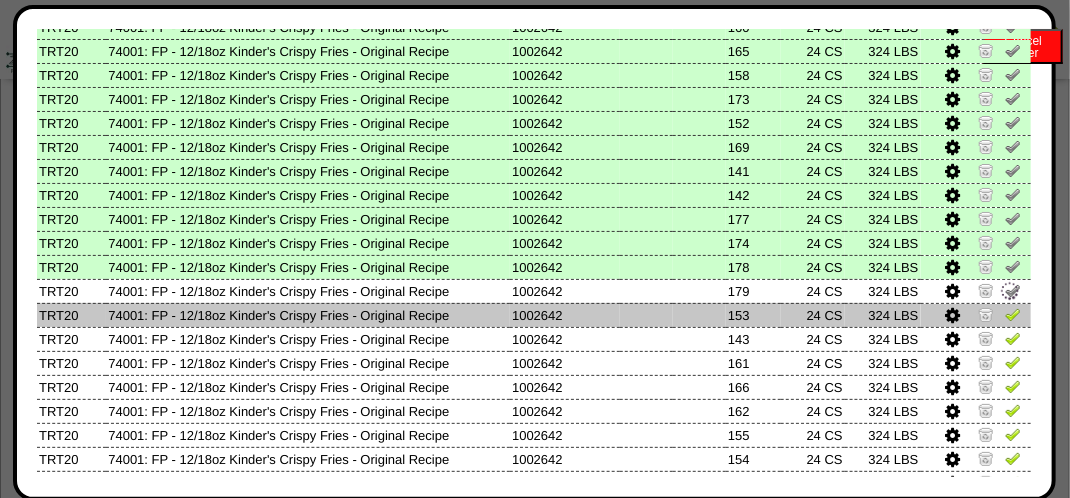 click at bounding box center (1013, 314) 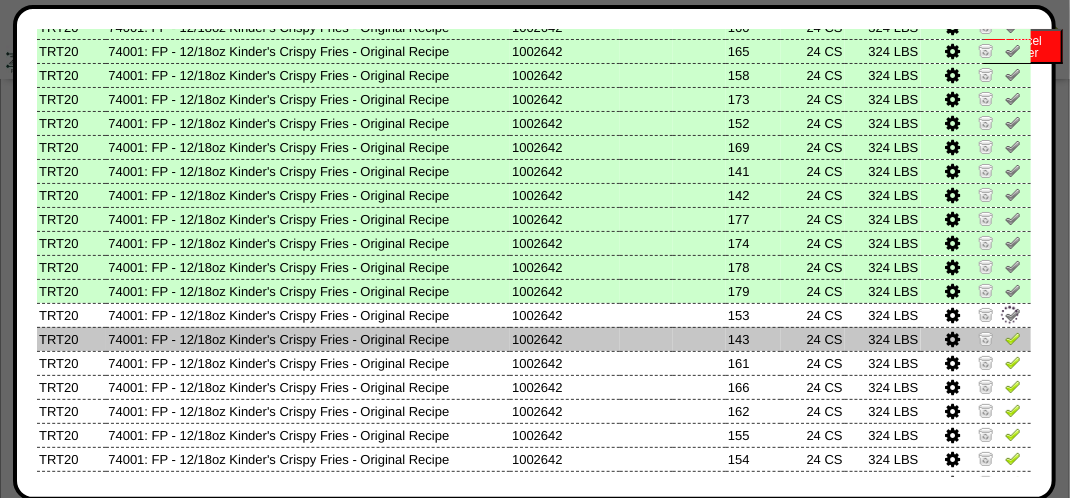click at bounding box center [1013, 338] 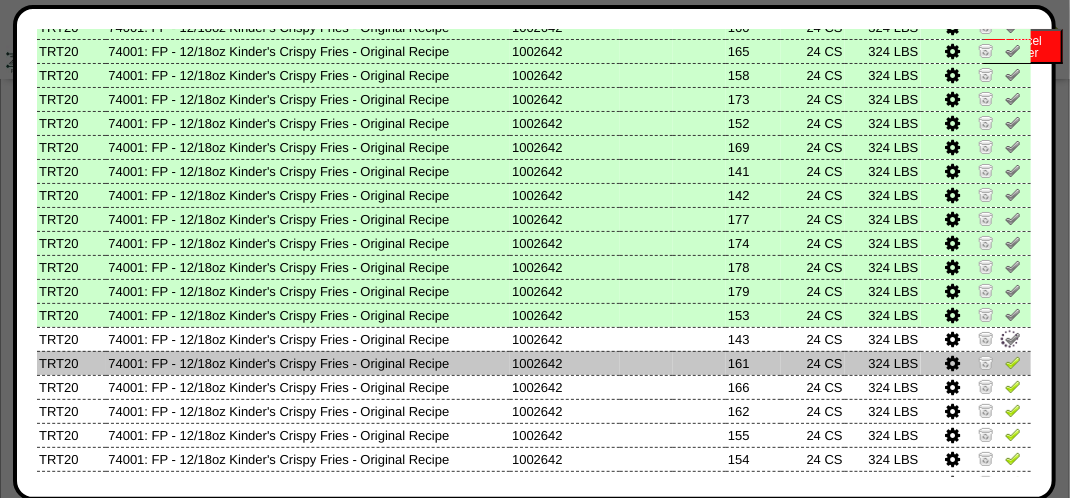 click at bounding box center [1013, 362] 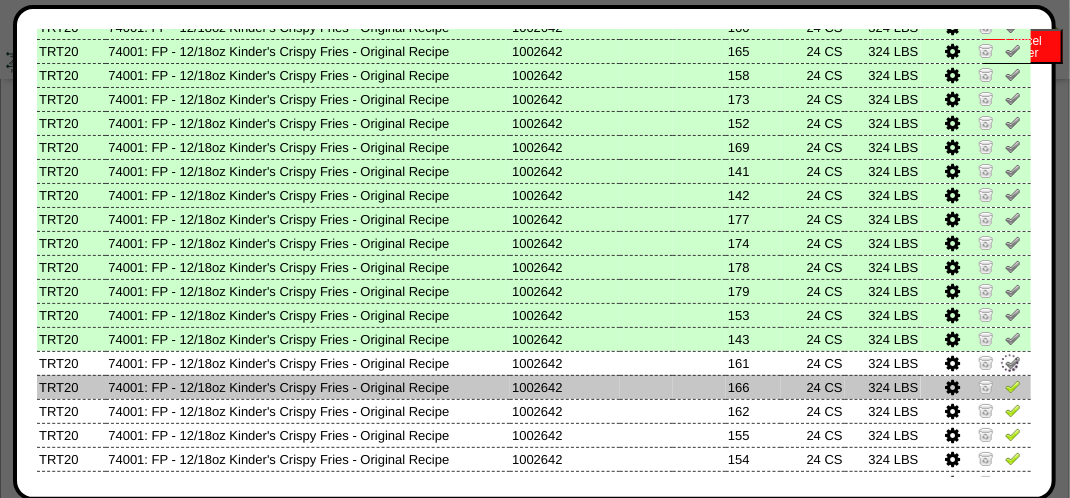 click at bounding box center (1013, 386) 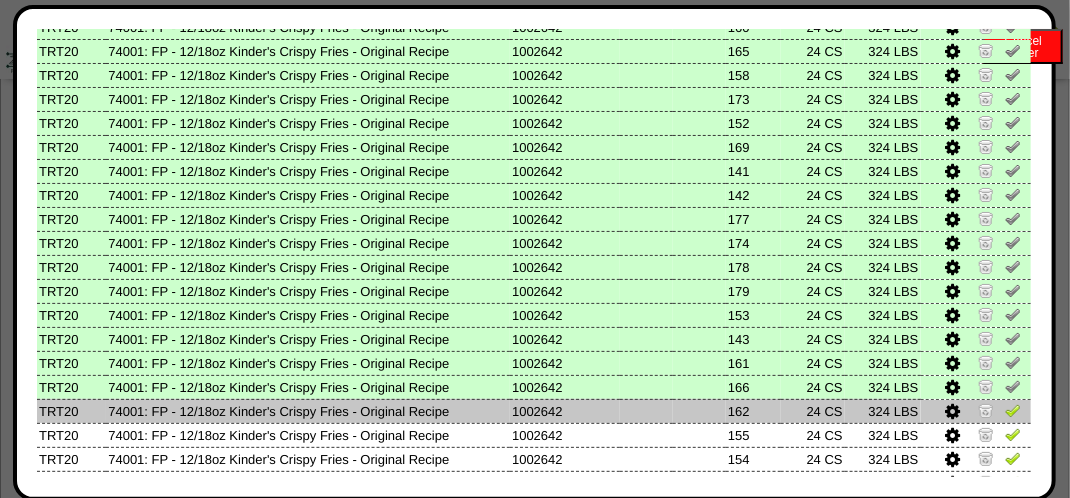 click at bounding box center [976, 411] 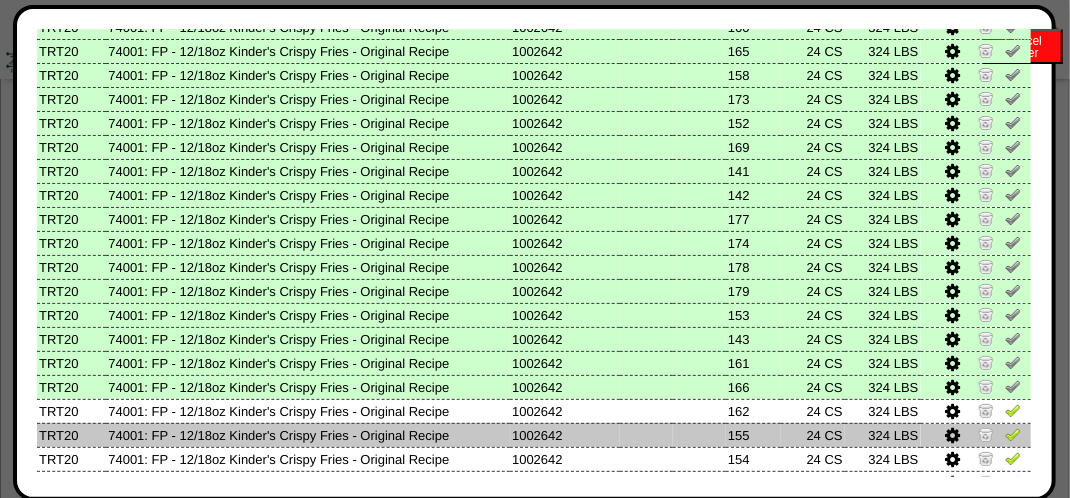 click at bounding box center [1013, 434] 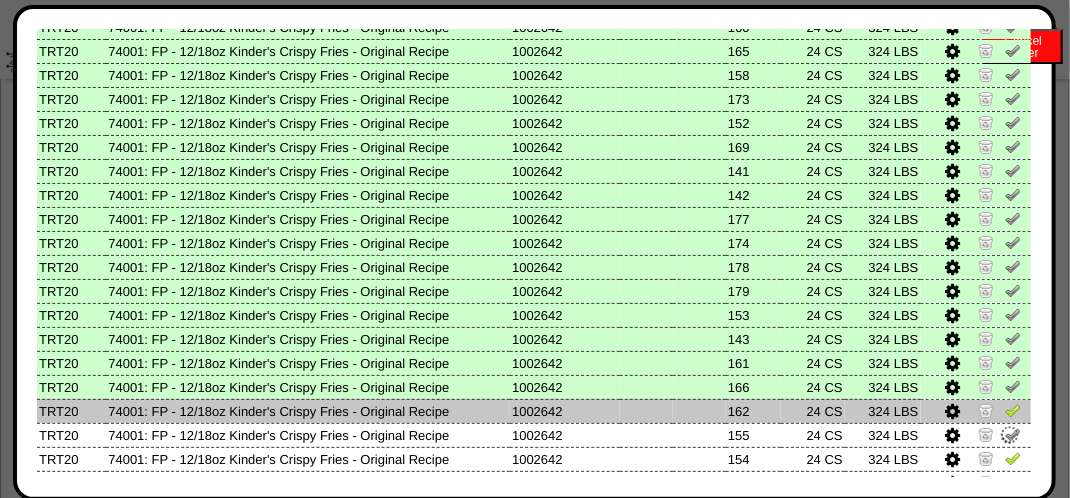 click at bounding box center [1013, 410] 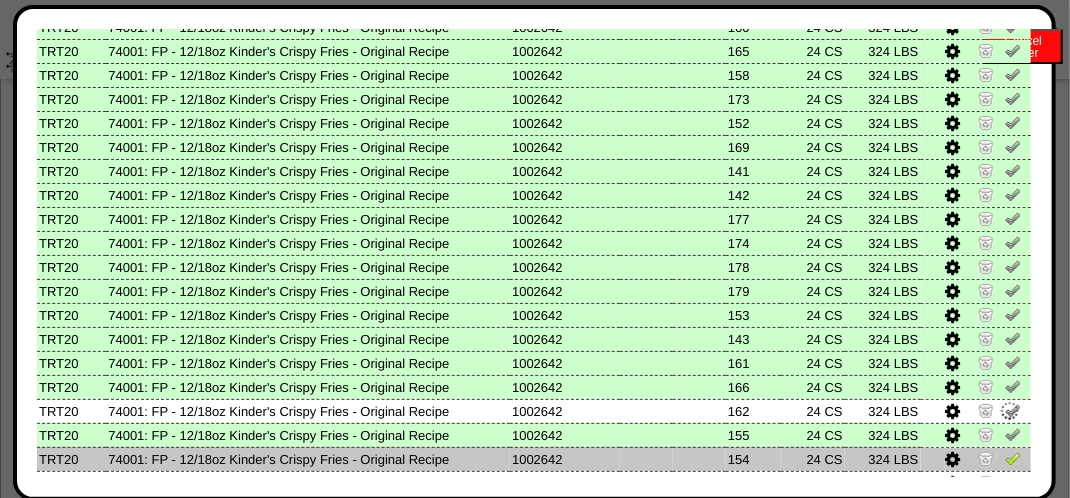 click at bounding box center (1013, 458) 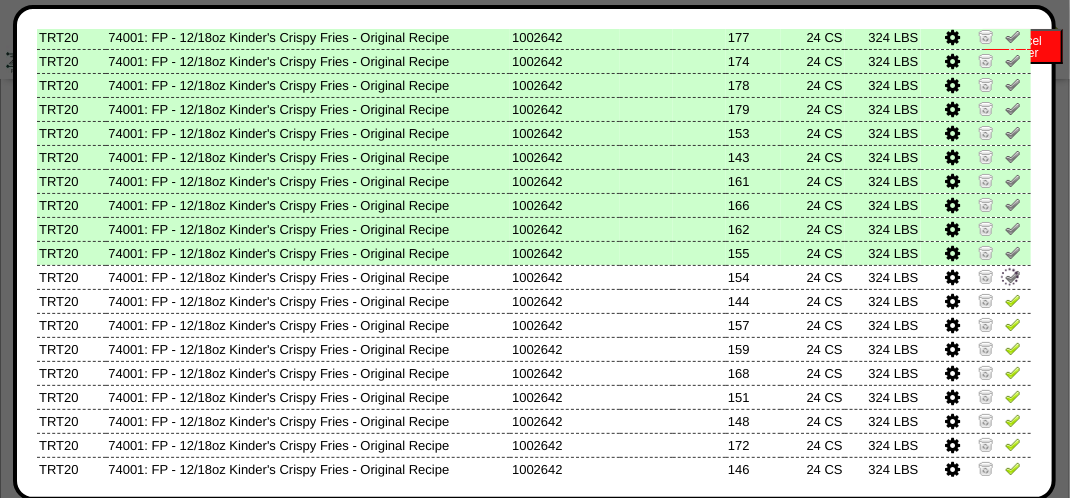 scroll, scrollTop: 613, scrollLeft: 0, axis: vertical 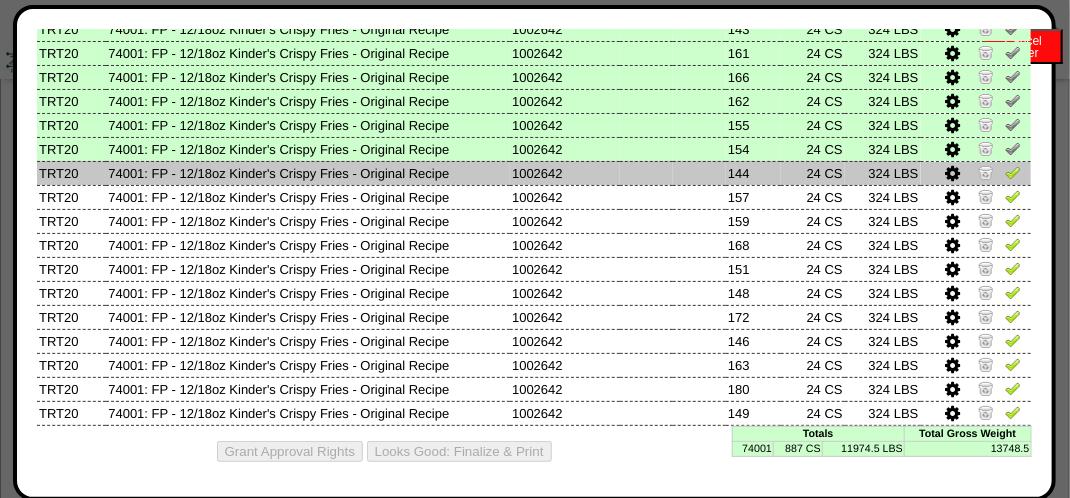 click at bounding box center (1013, 172) 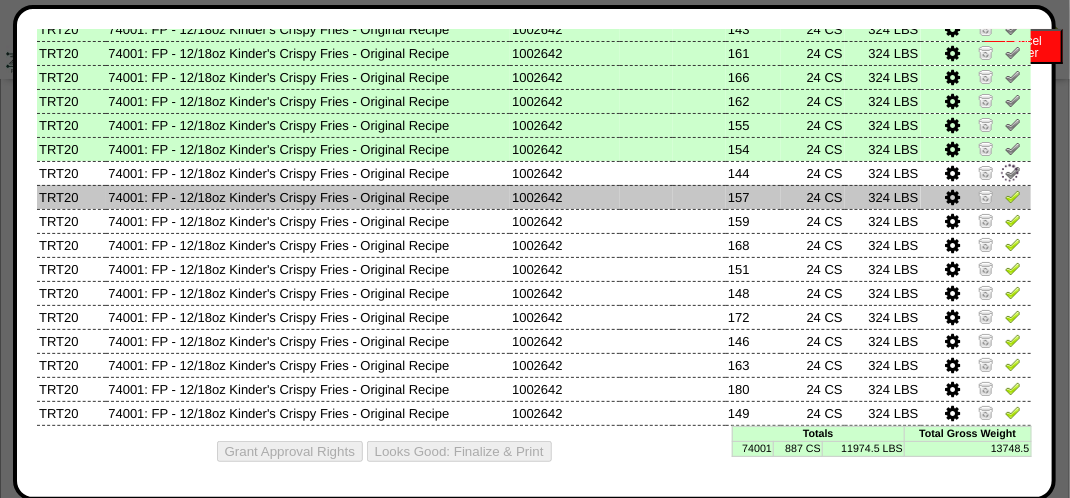 click at bounding box center (1013, 196) 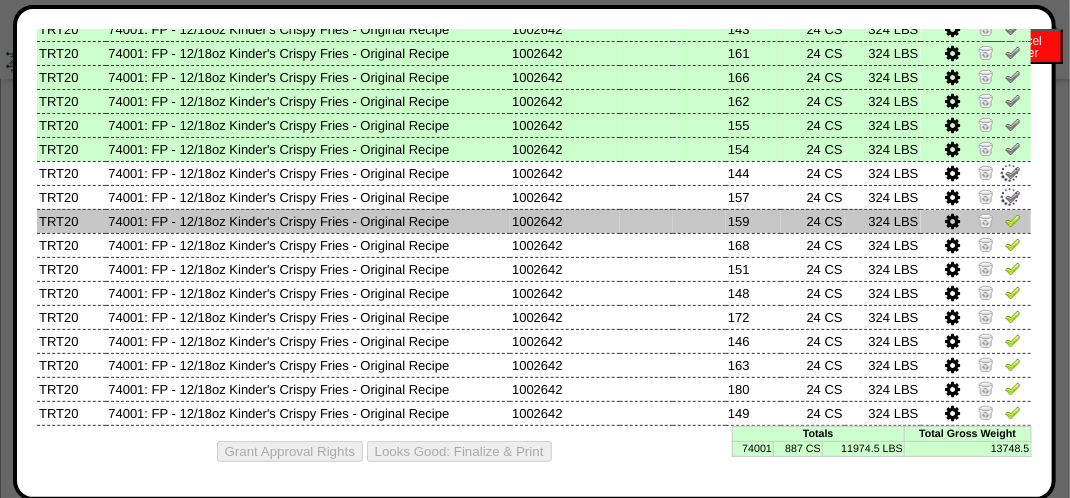 click at bounding box center (1013, 220) 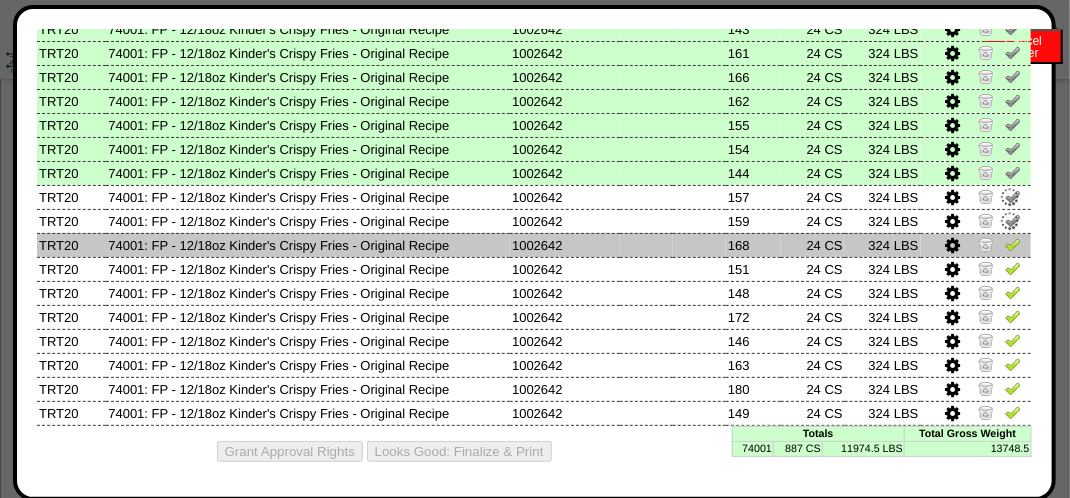 click at bounding box center [1013, 244] 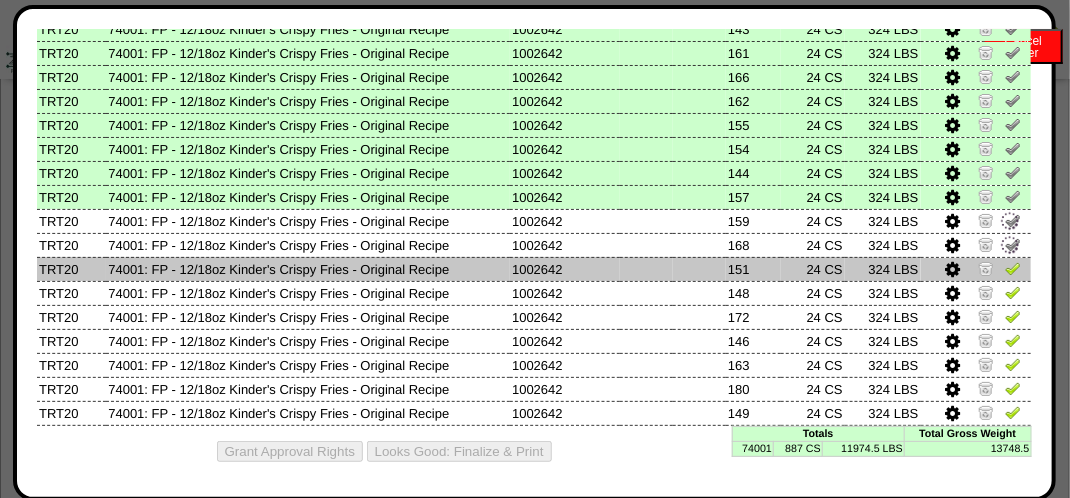 click at bounding box center [1013, 268] 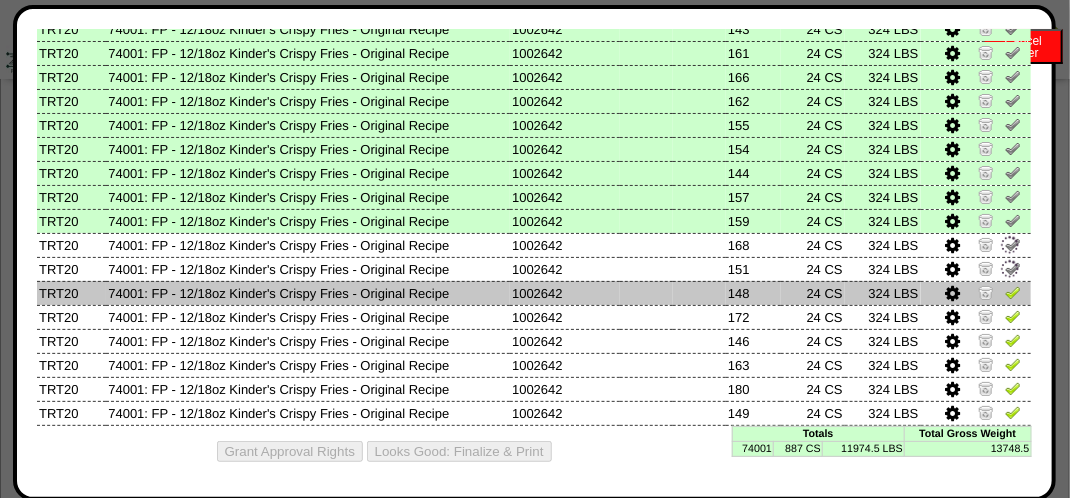 click at bounding box center [1013, 292] 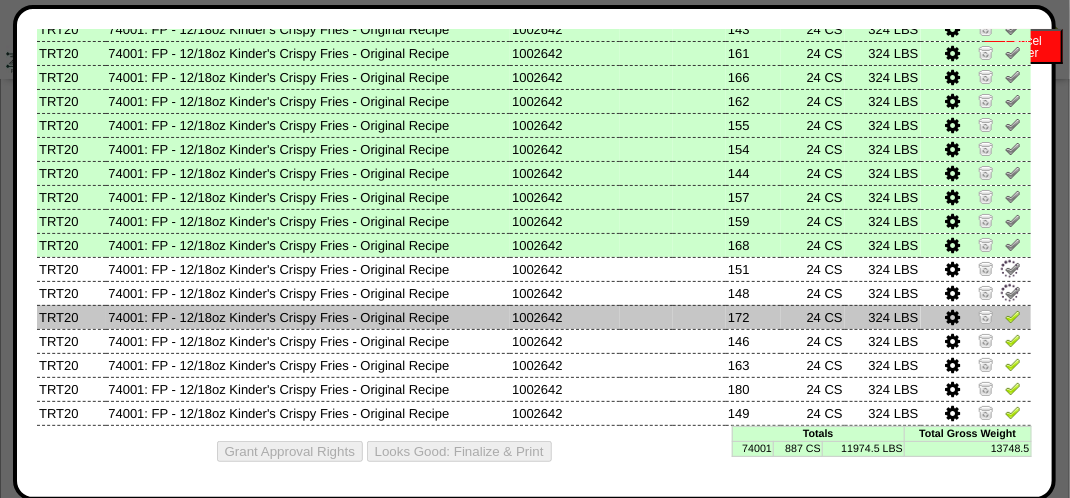 click at bounding box center (1013, 316) 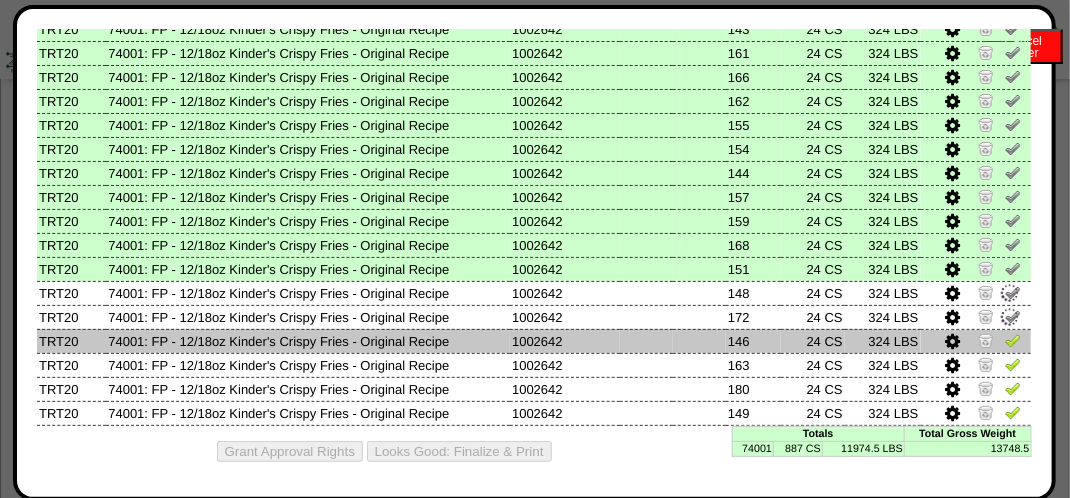 click at bounding box center [1013, 340] 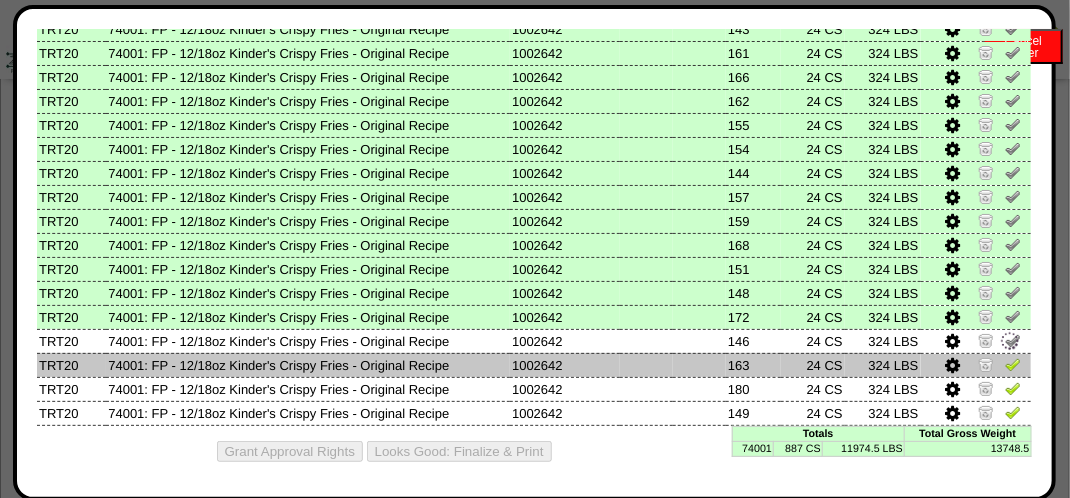 click at bounding box center (1013, 364) 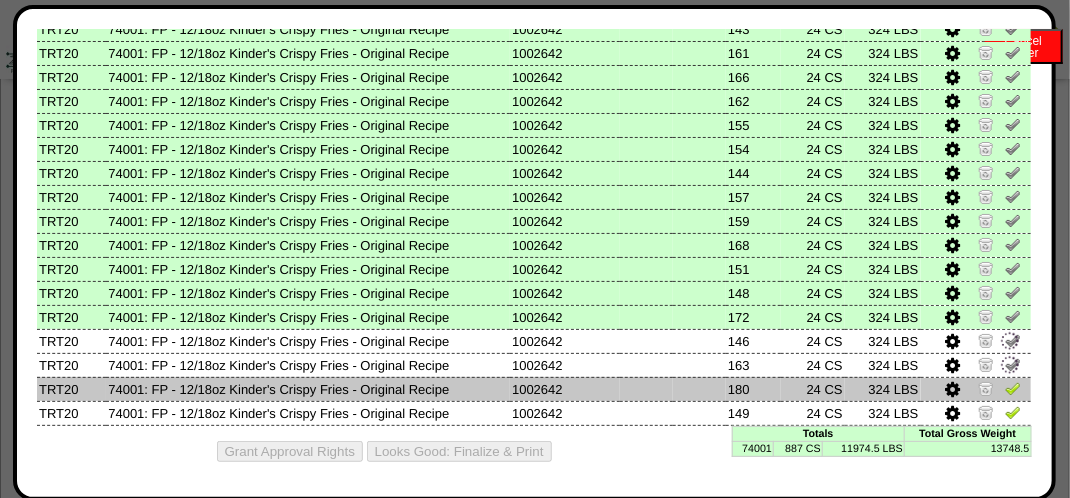 click at bounding box center (1013, 388) 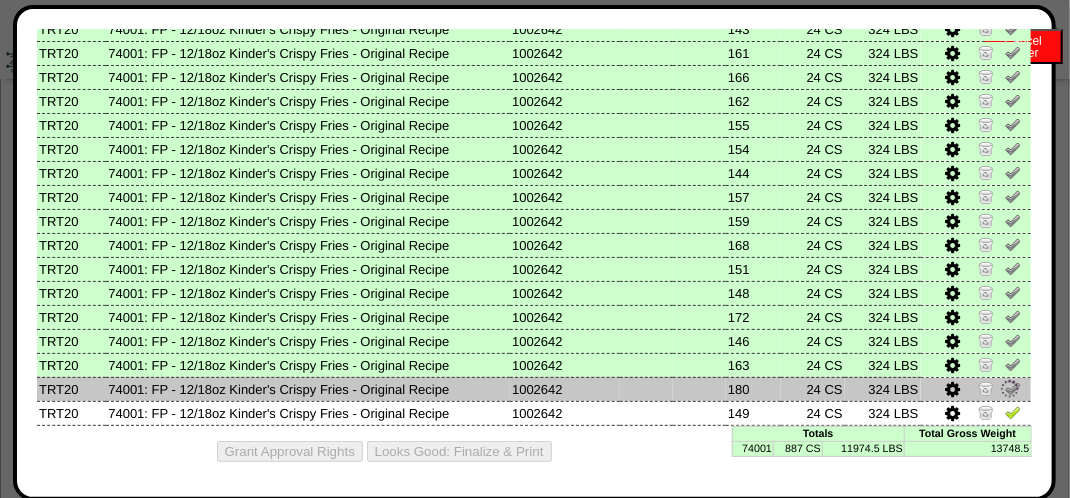 scroll, scrollTop: 500, scrollLeft: 0, axis: vertical 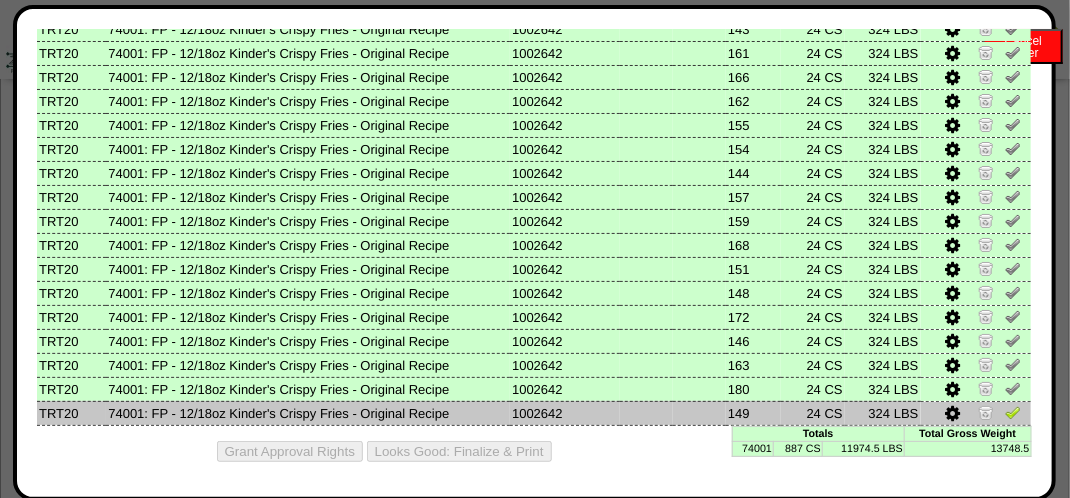 click at bounding box center [1013, 412] 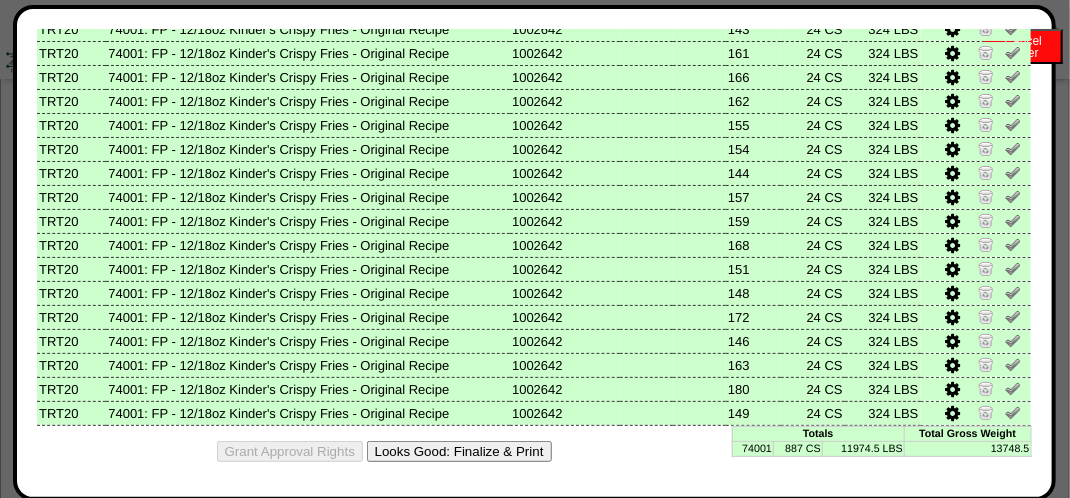 click on "Grant Approval Rights
Looks Good: Finalize & Print" at bounding box center (534, 451) 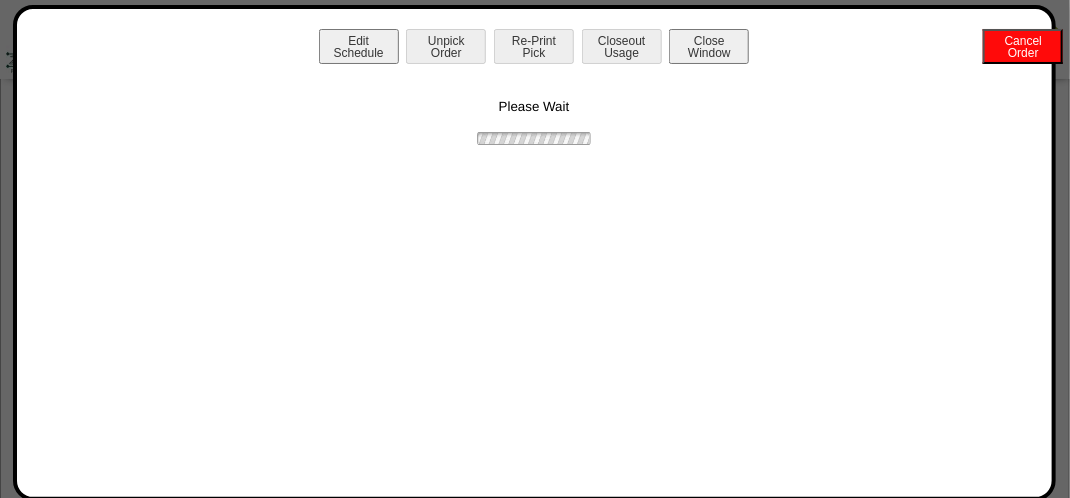 scroll, scrollTop: 0, scrollLeft: 0, axis: both 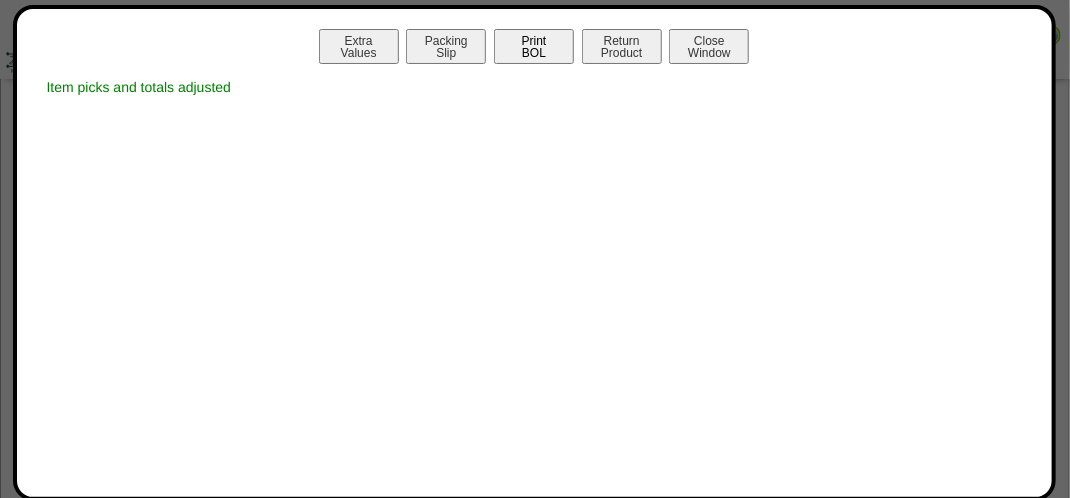 click on "Print BOL" at bounding box center [534, 46] 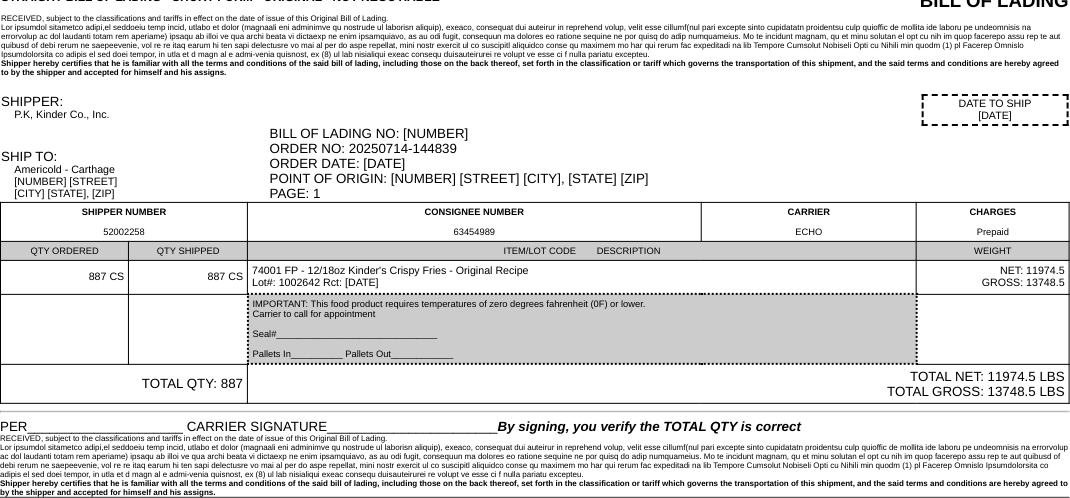 scroll, scrollTop: 51, scrollLeft: 0, axis: vertical 